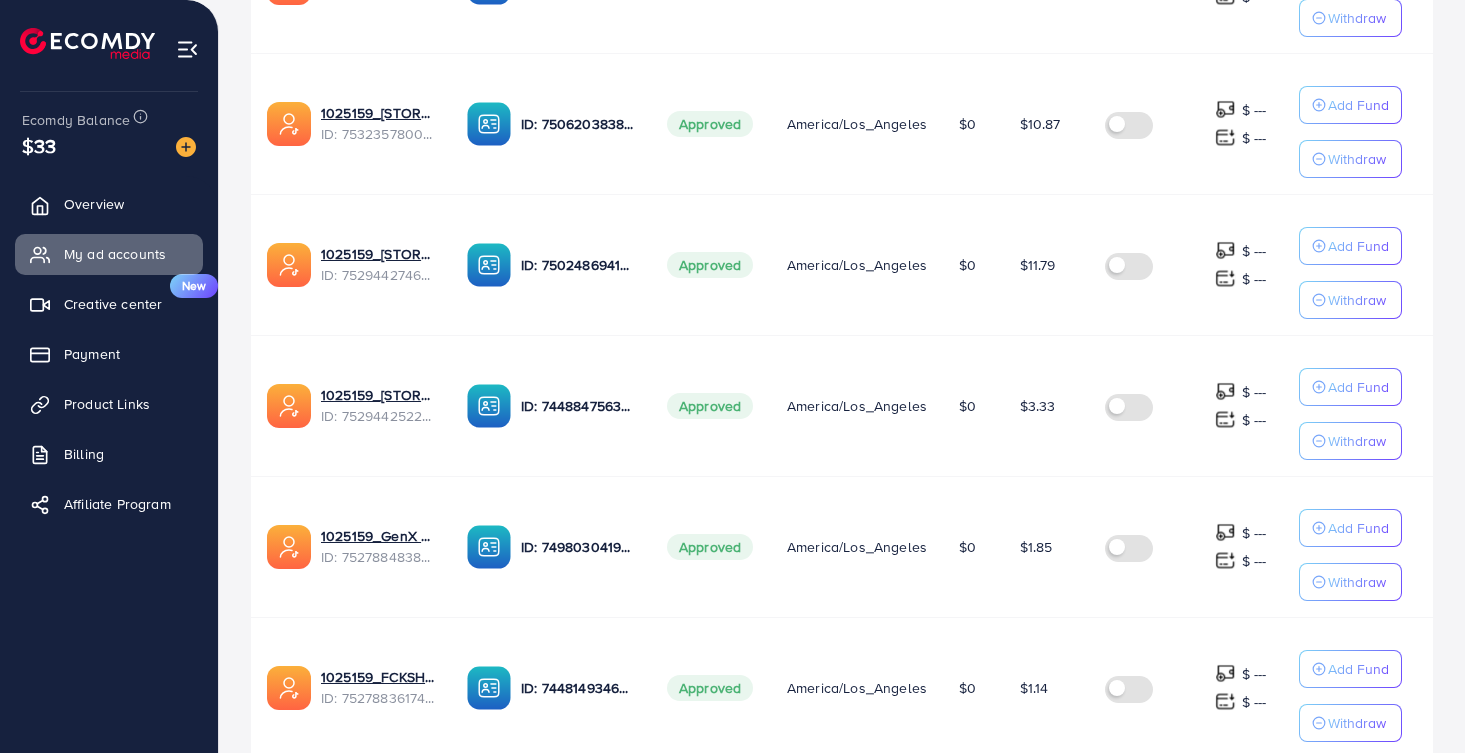 scroll, scrollTop: 970, scrollLeft: 0, axis: vertical 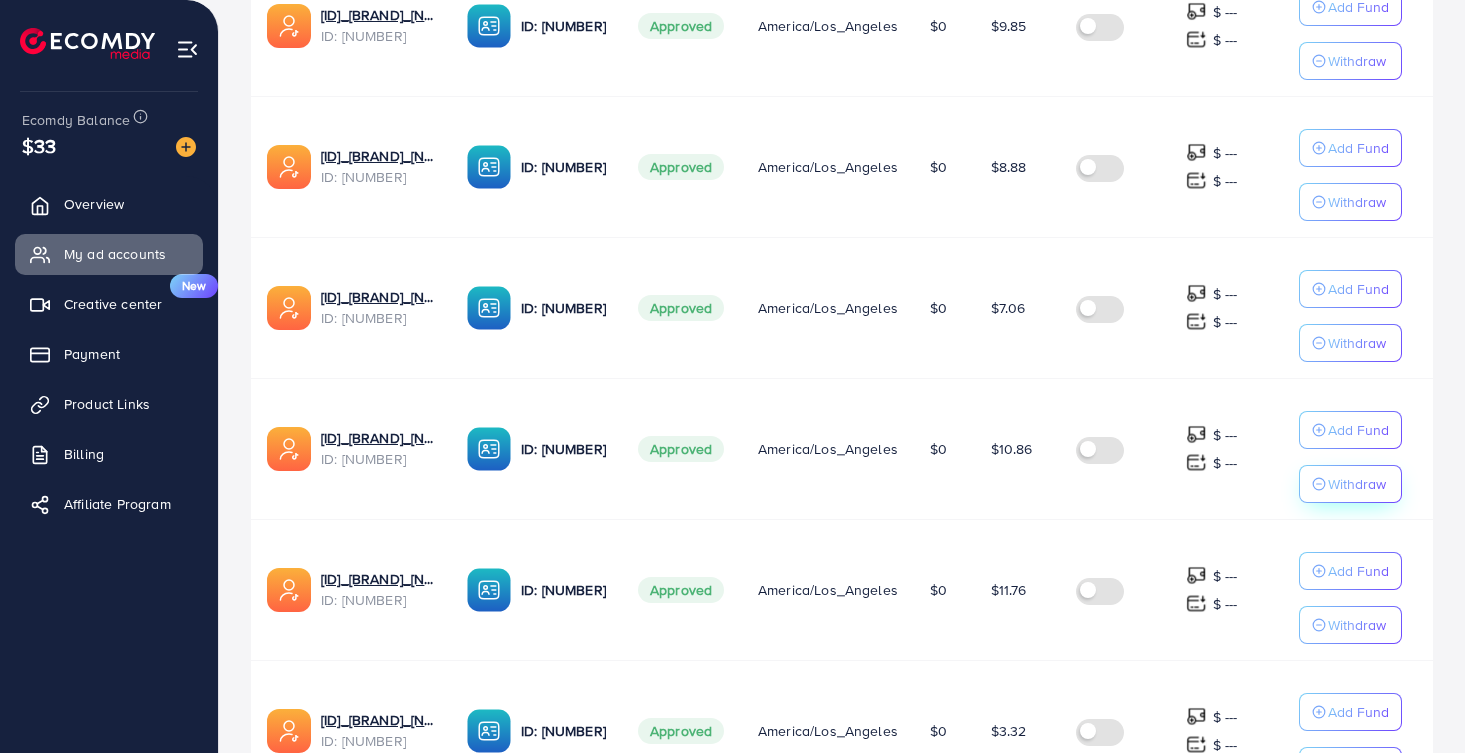 click on "Withdraw" at bounding box center (1357, 61) 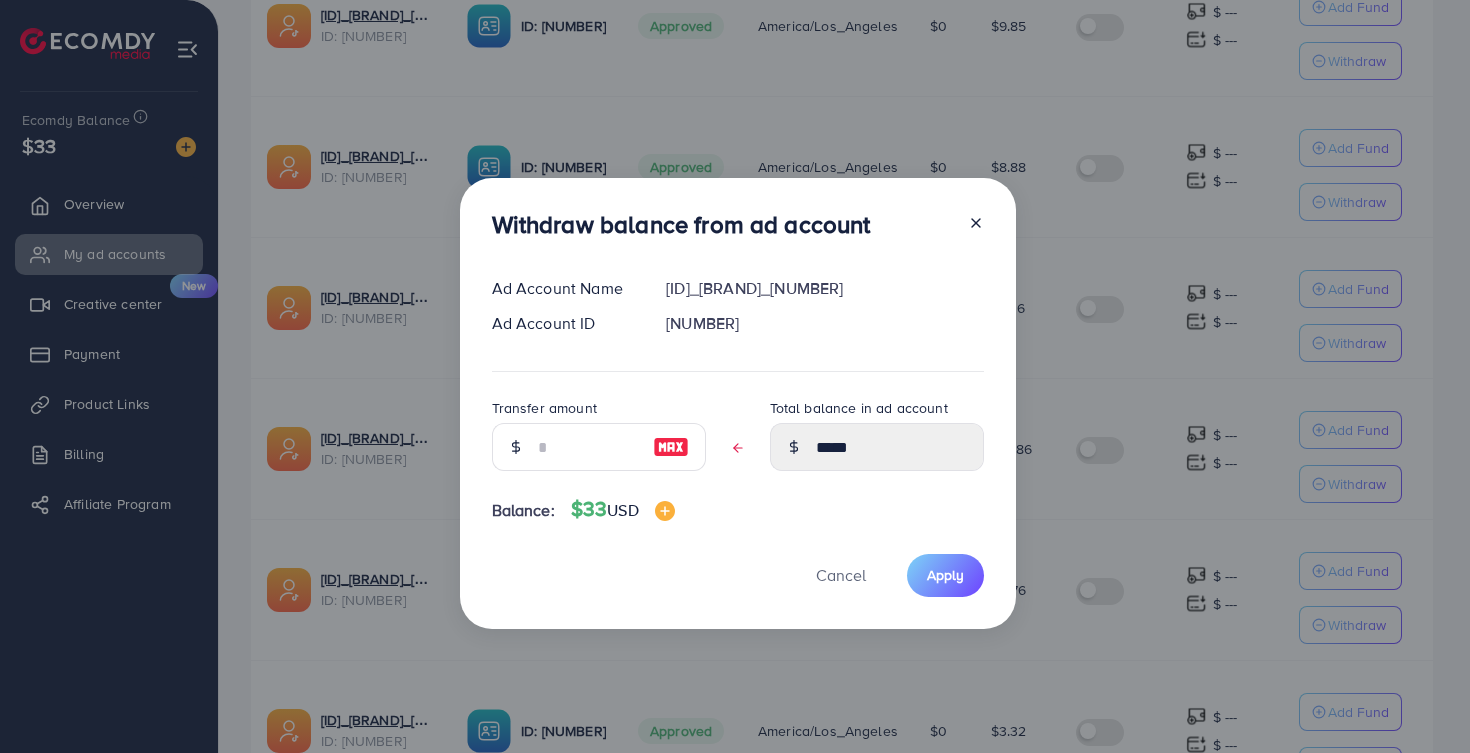 click at bounding box center (671, 447) 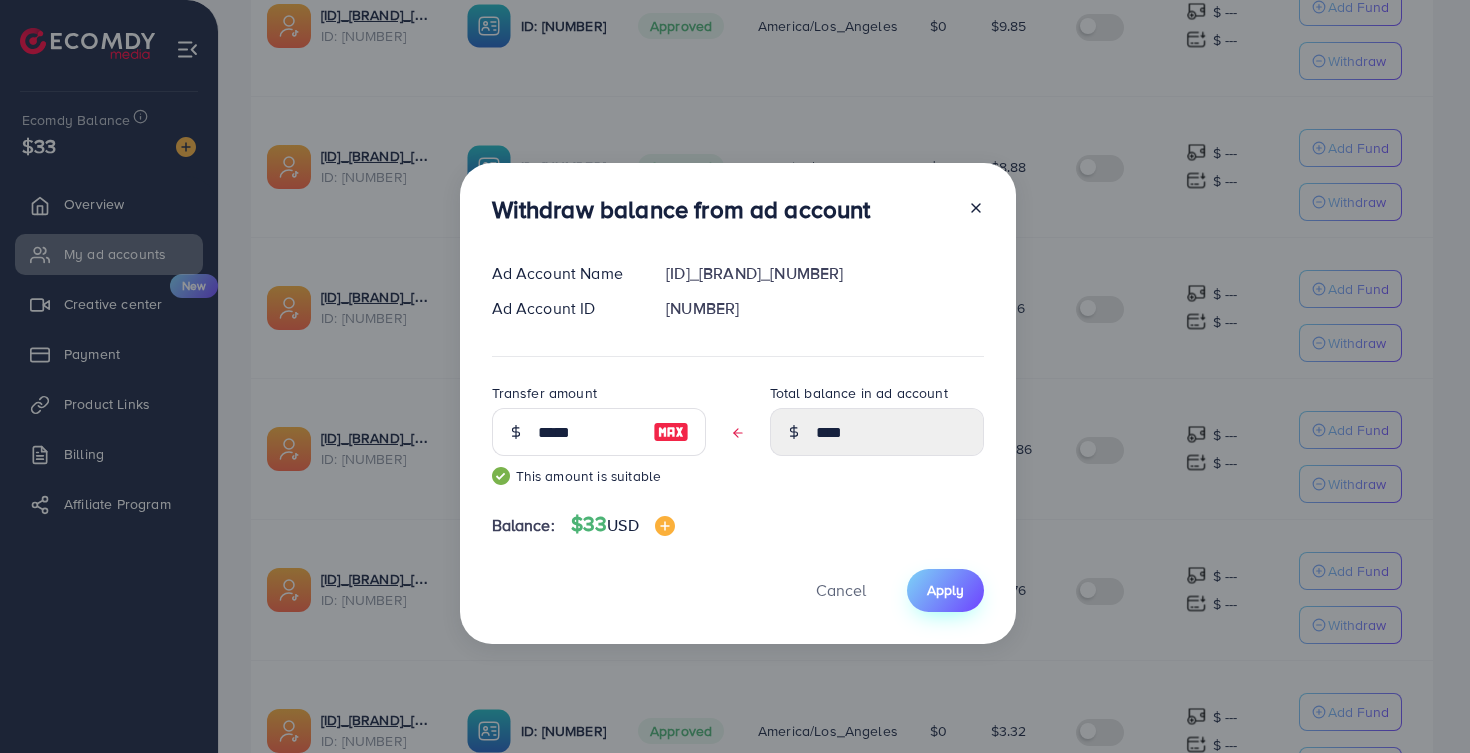 click on "Apply" at bounding box center [945, 590] 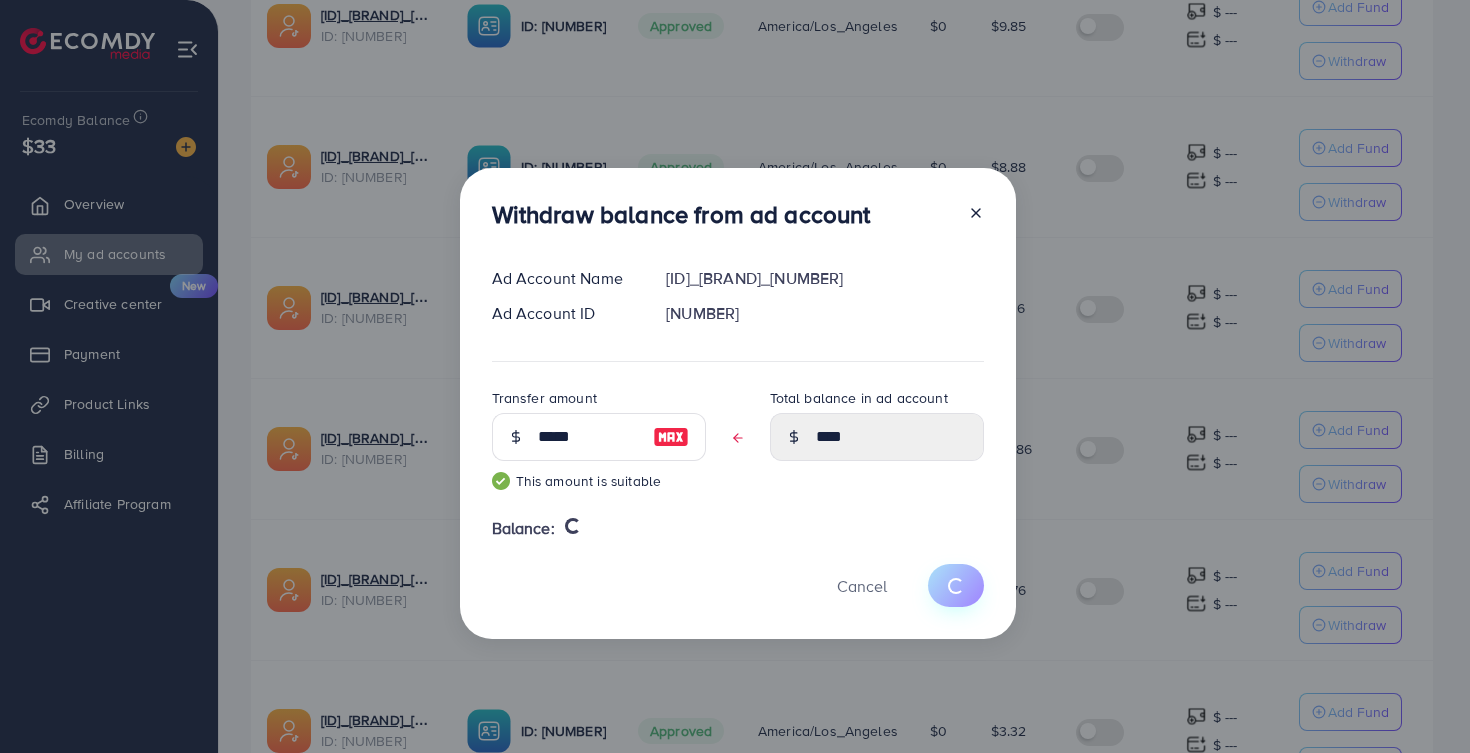 type 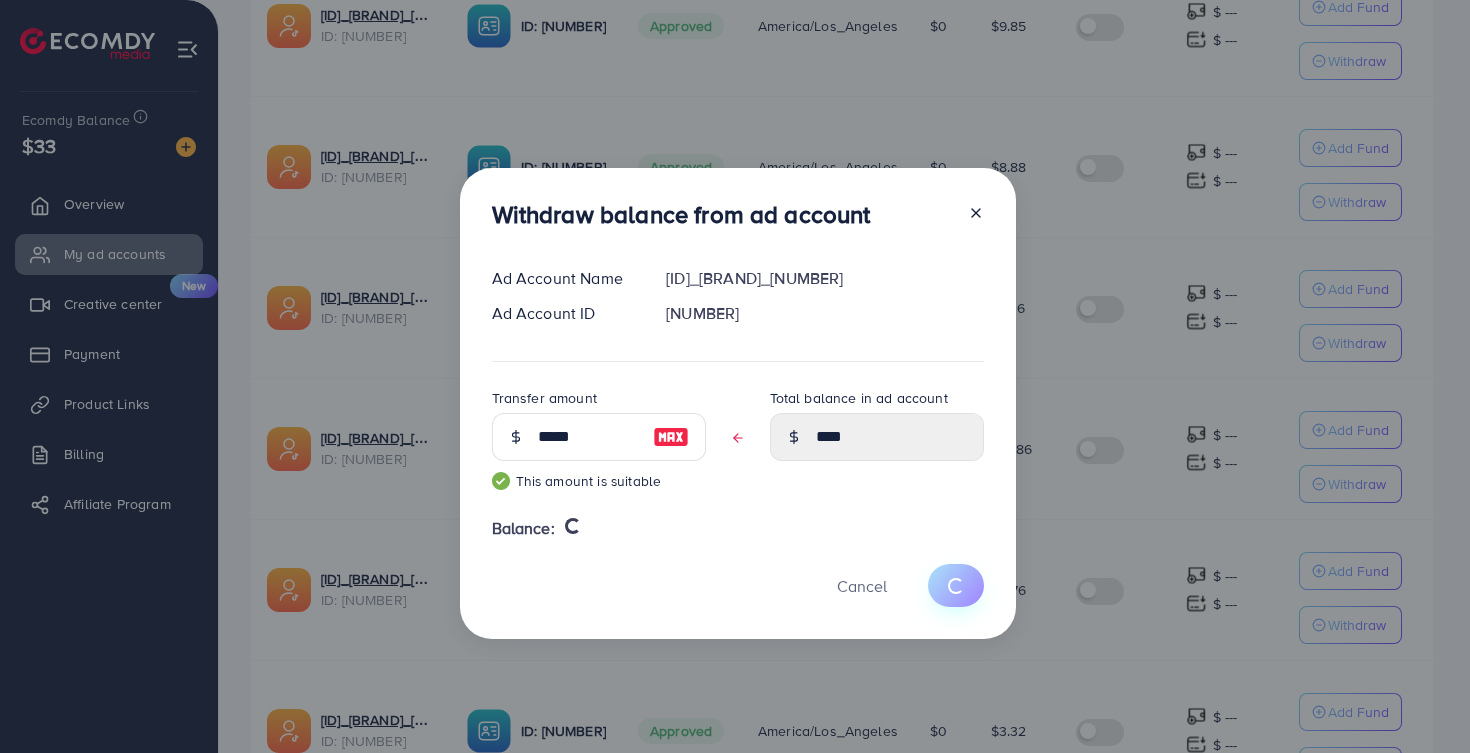 type on "*****" 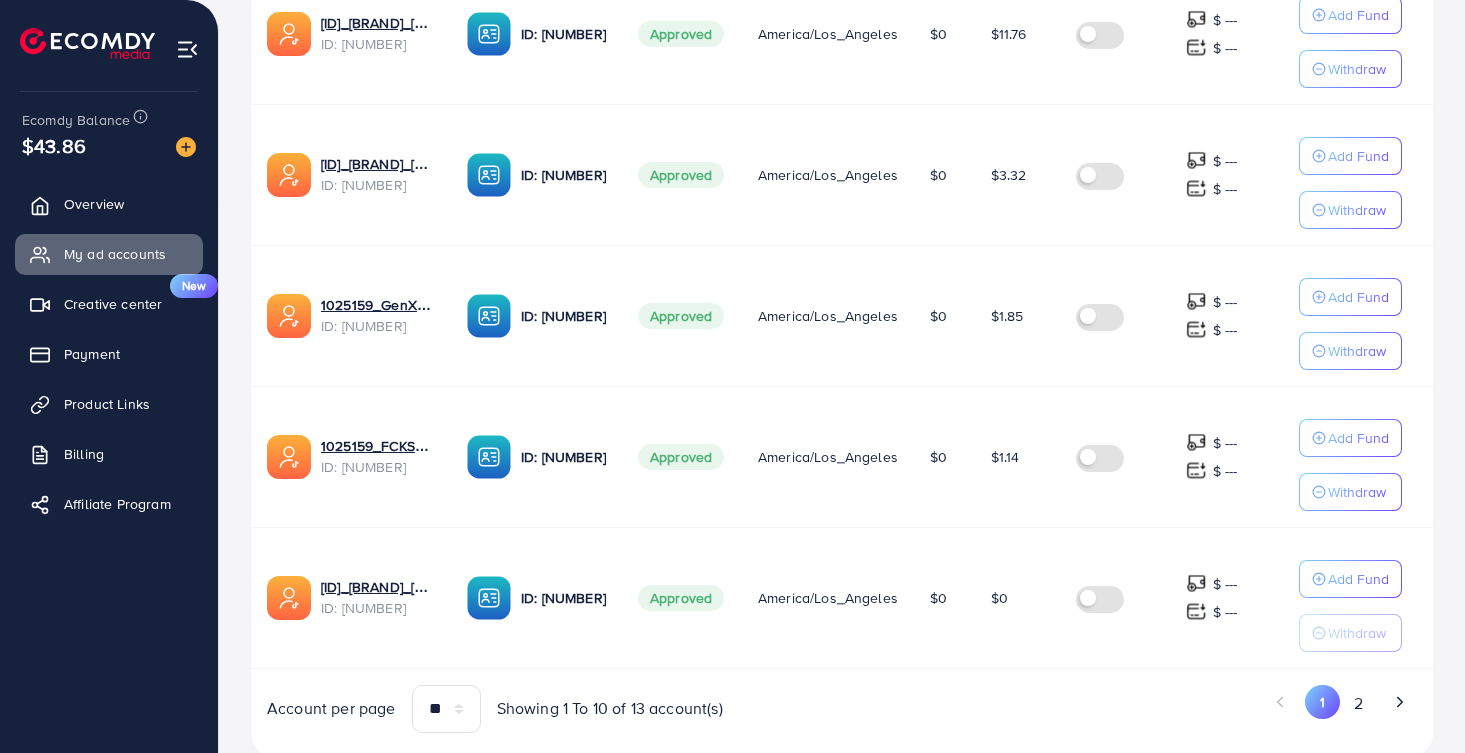 scroll, scrollTop: 1207, scrollLeft: 0, axis: vertical 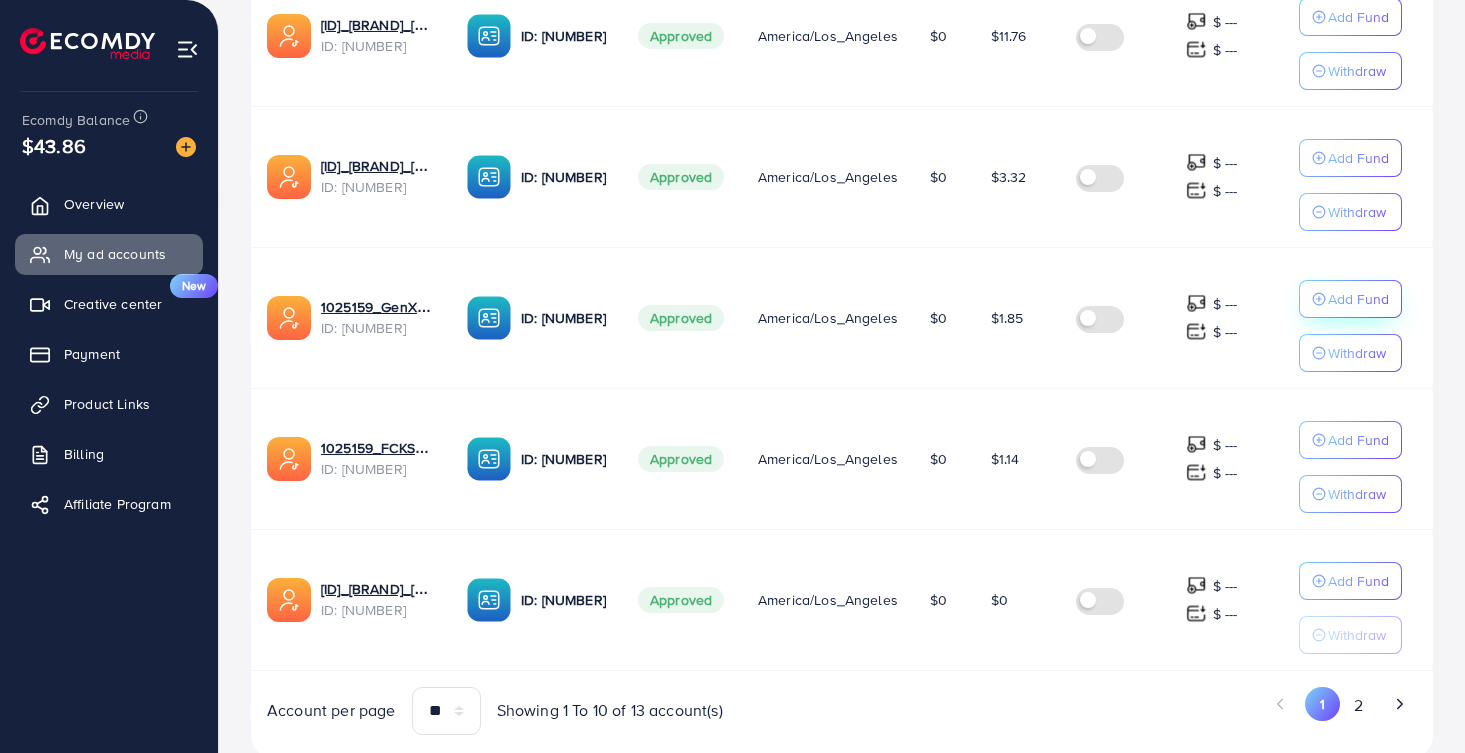 click on "Add Fund" at bounding box center (1358, -688) 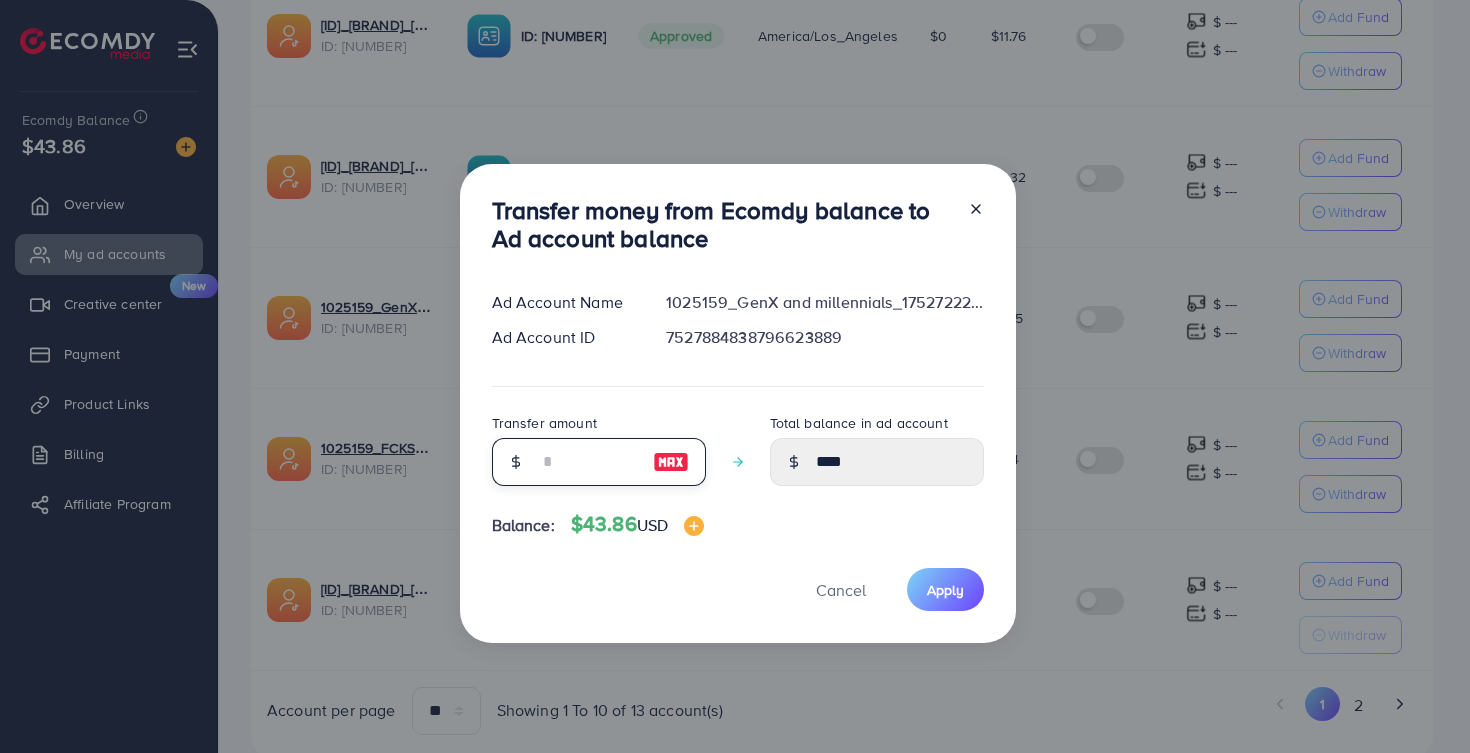 click at bounding box center (588, 462) 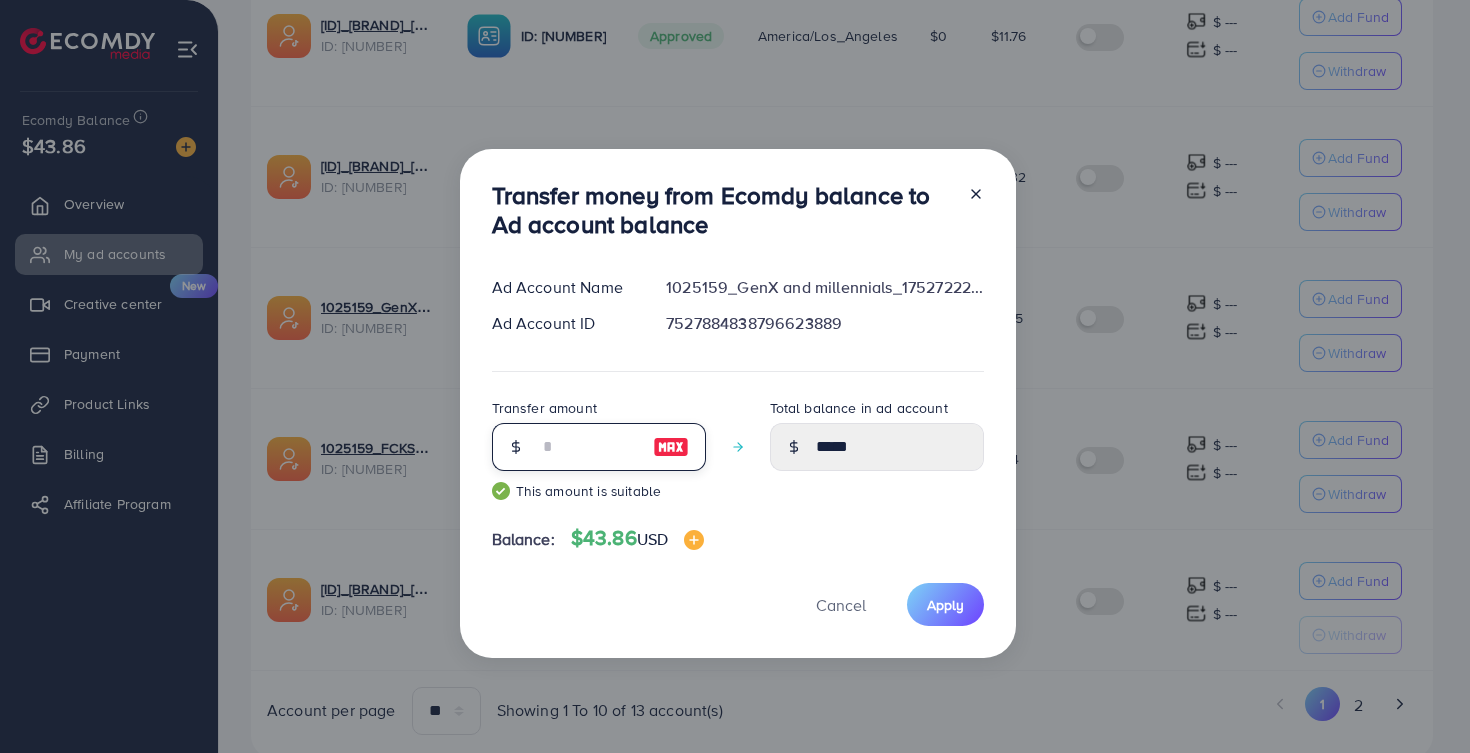 type on "*" 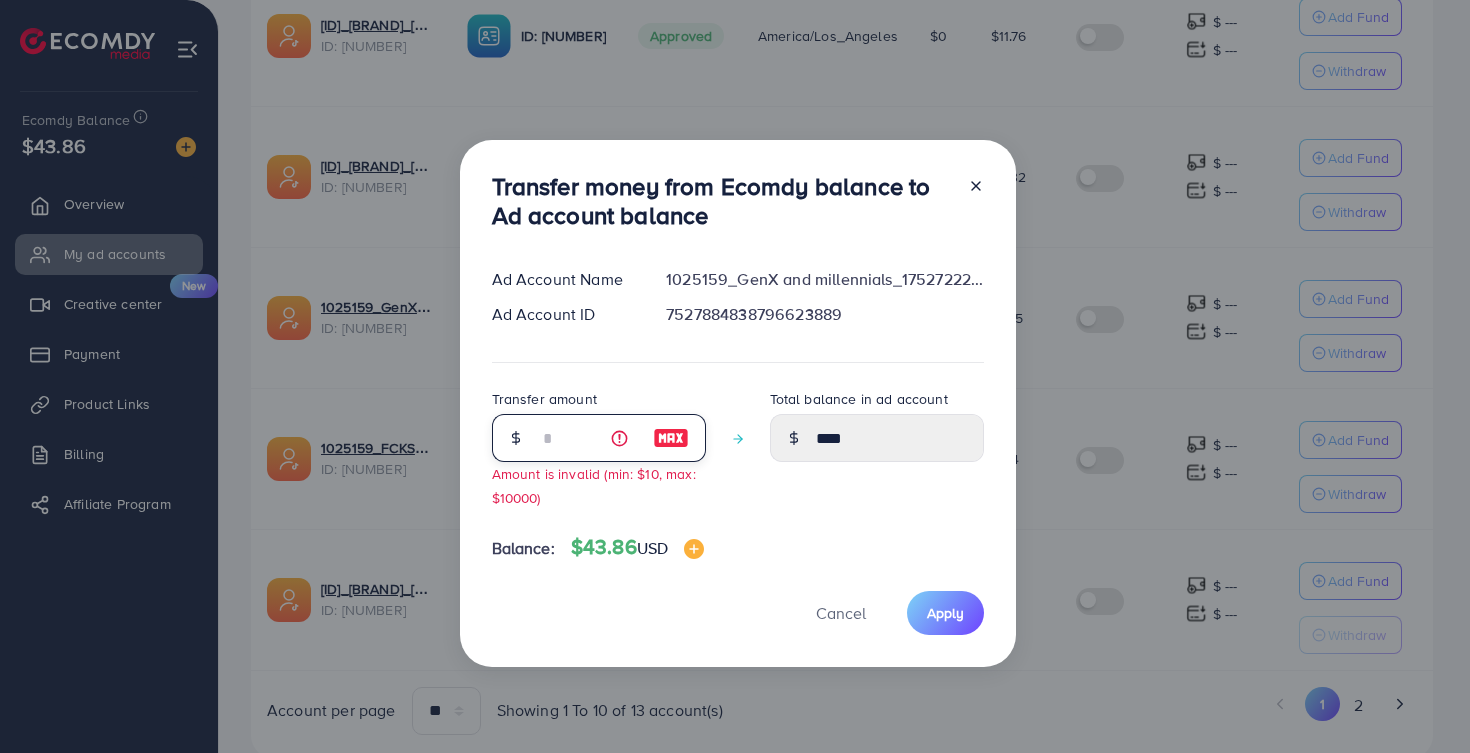 type on "**" 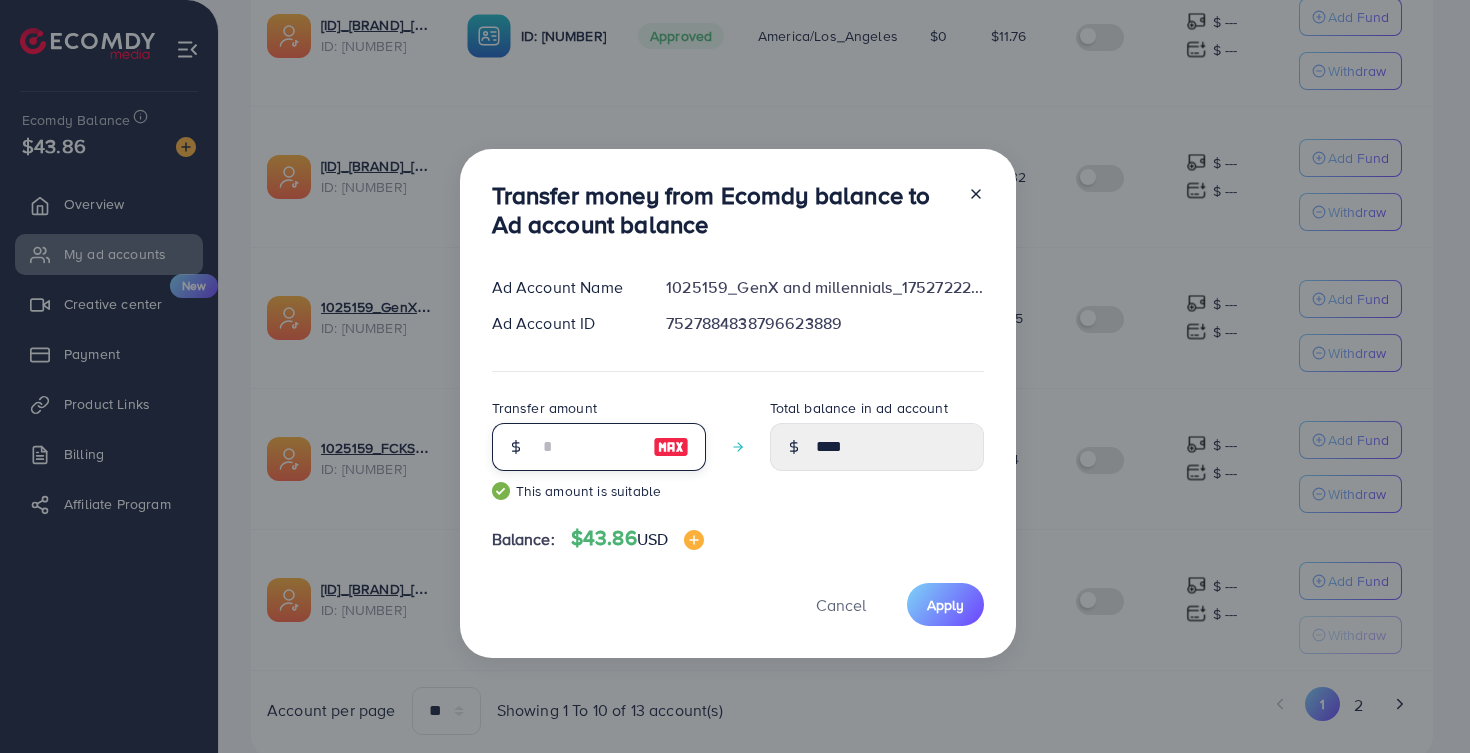 type on "*****" 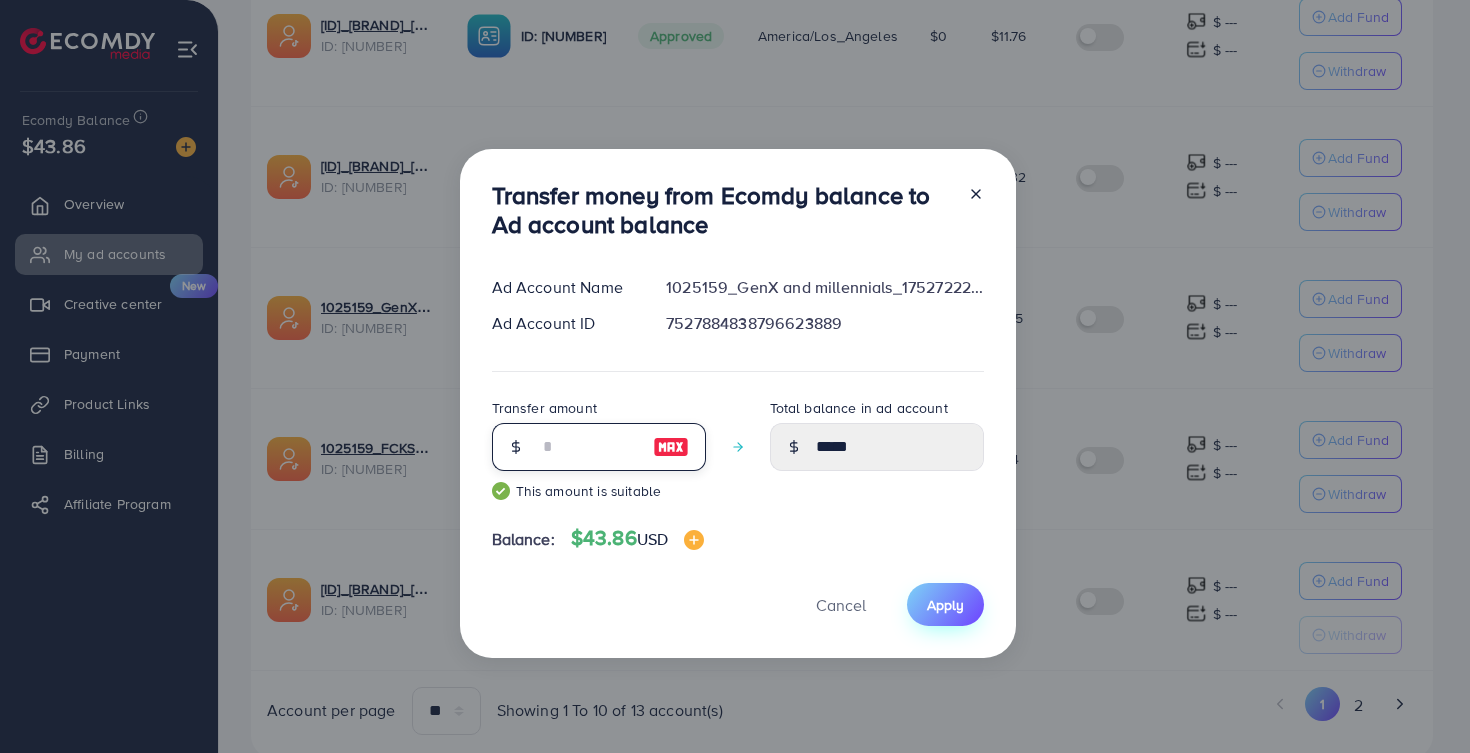type on "**" 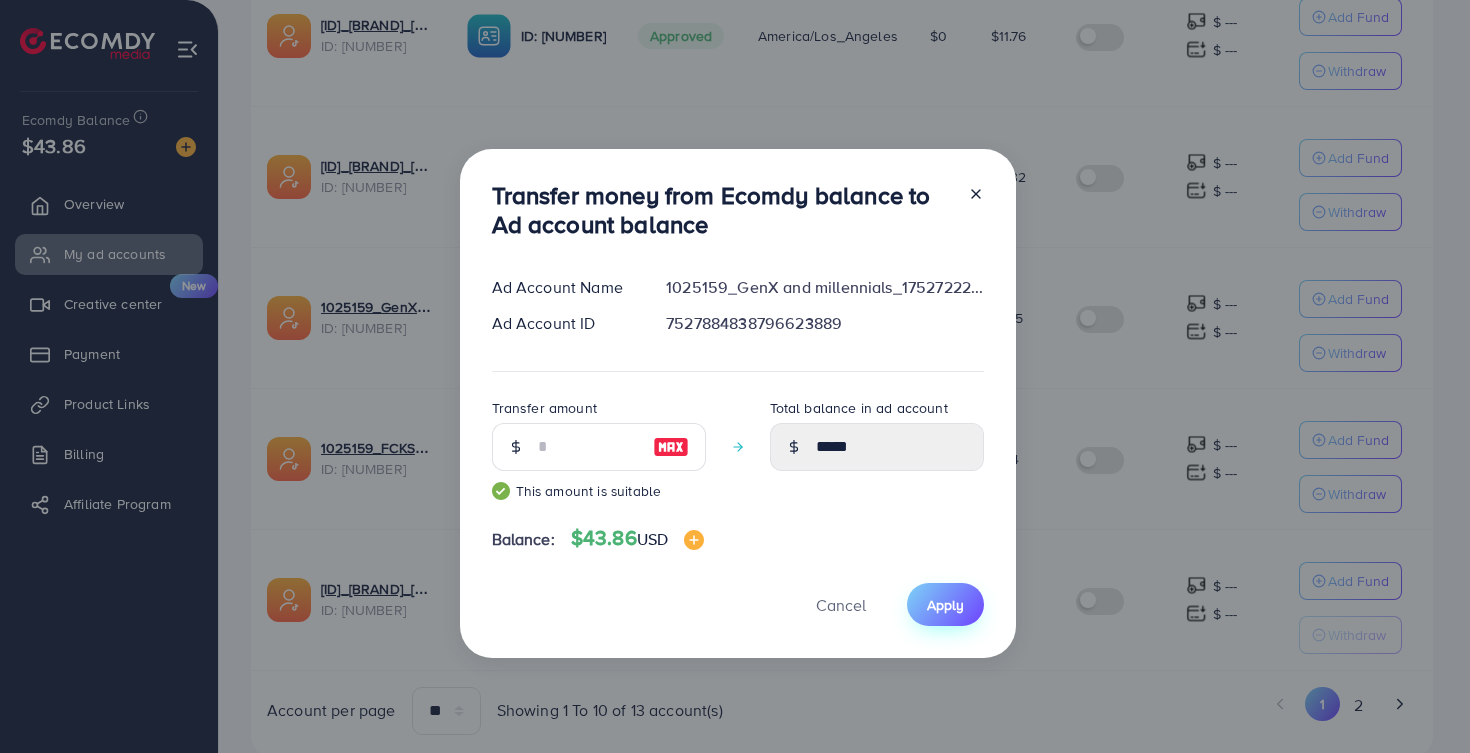 click on "Apply" at bounding box center [945, 604] 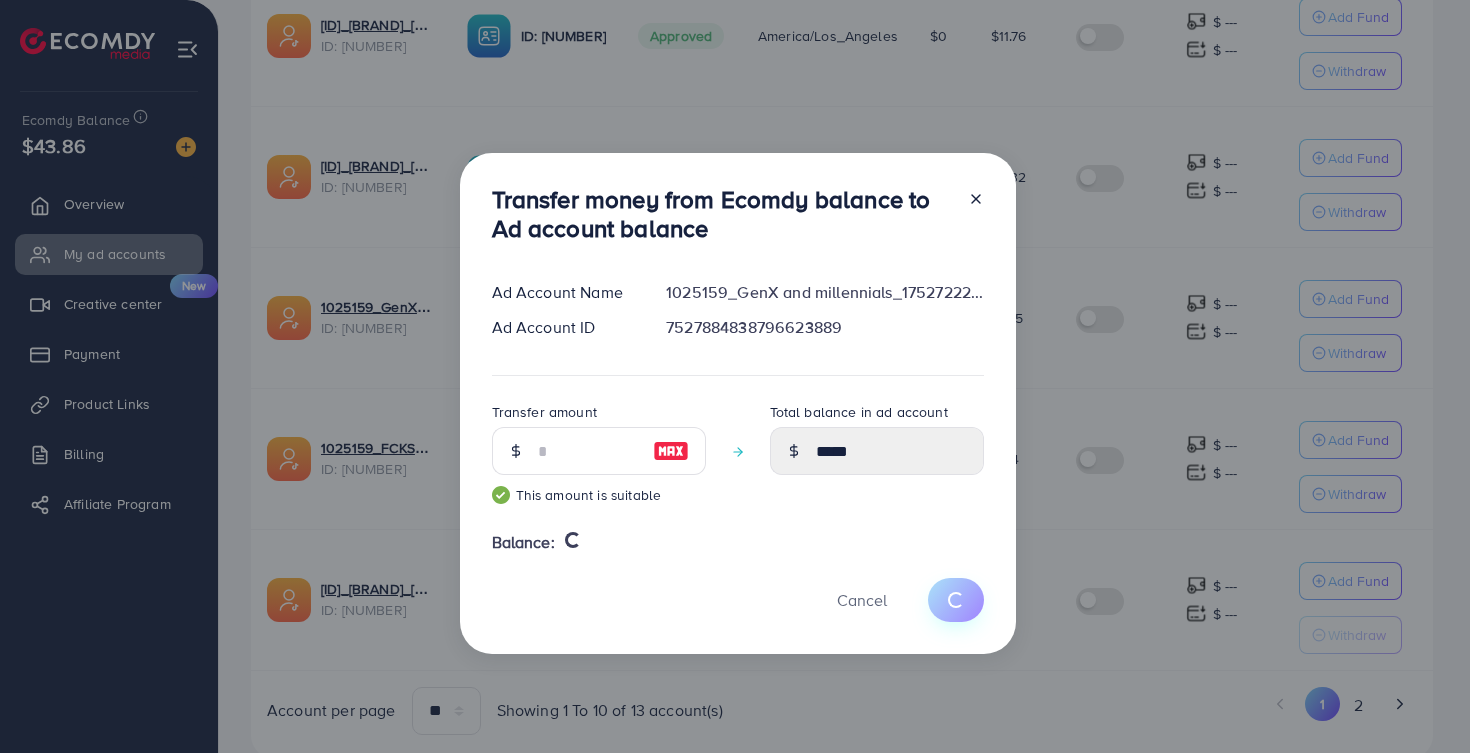 type 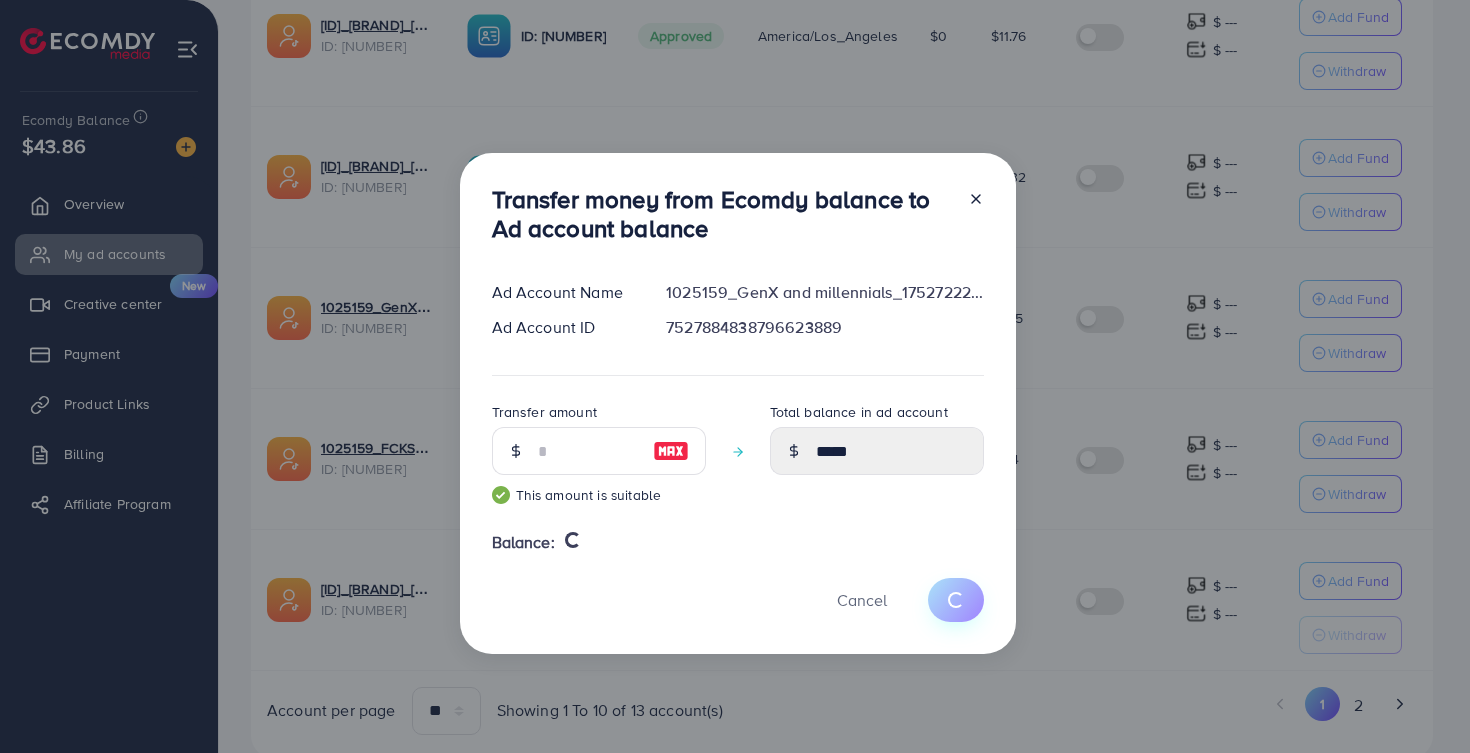 type on "****" 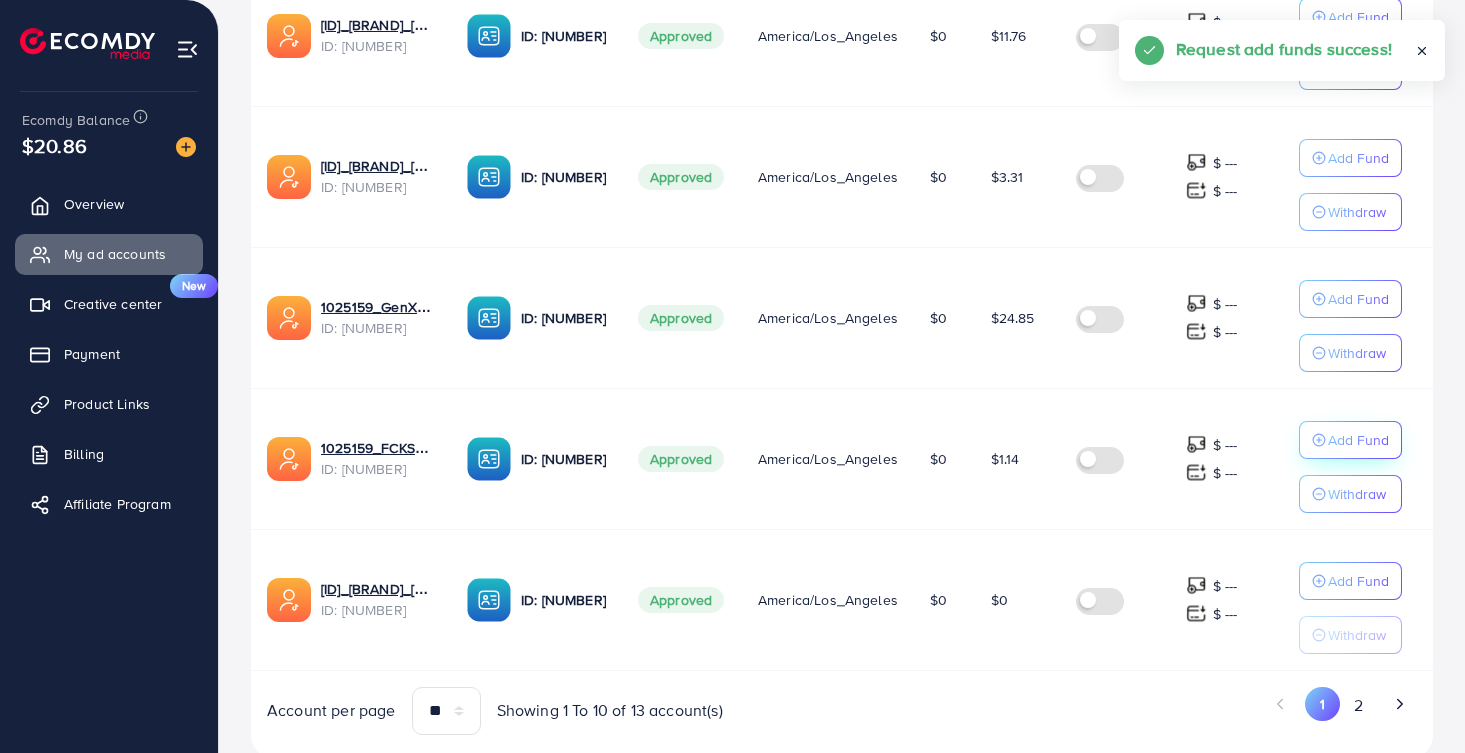click on "Add Fund" at bounding box center (1358, -688) 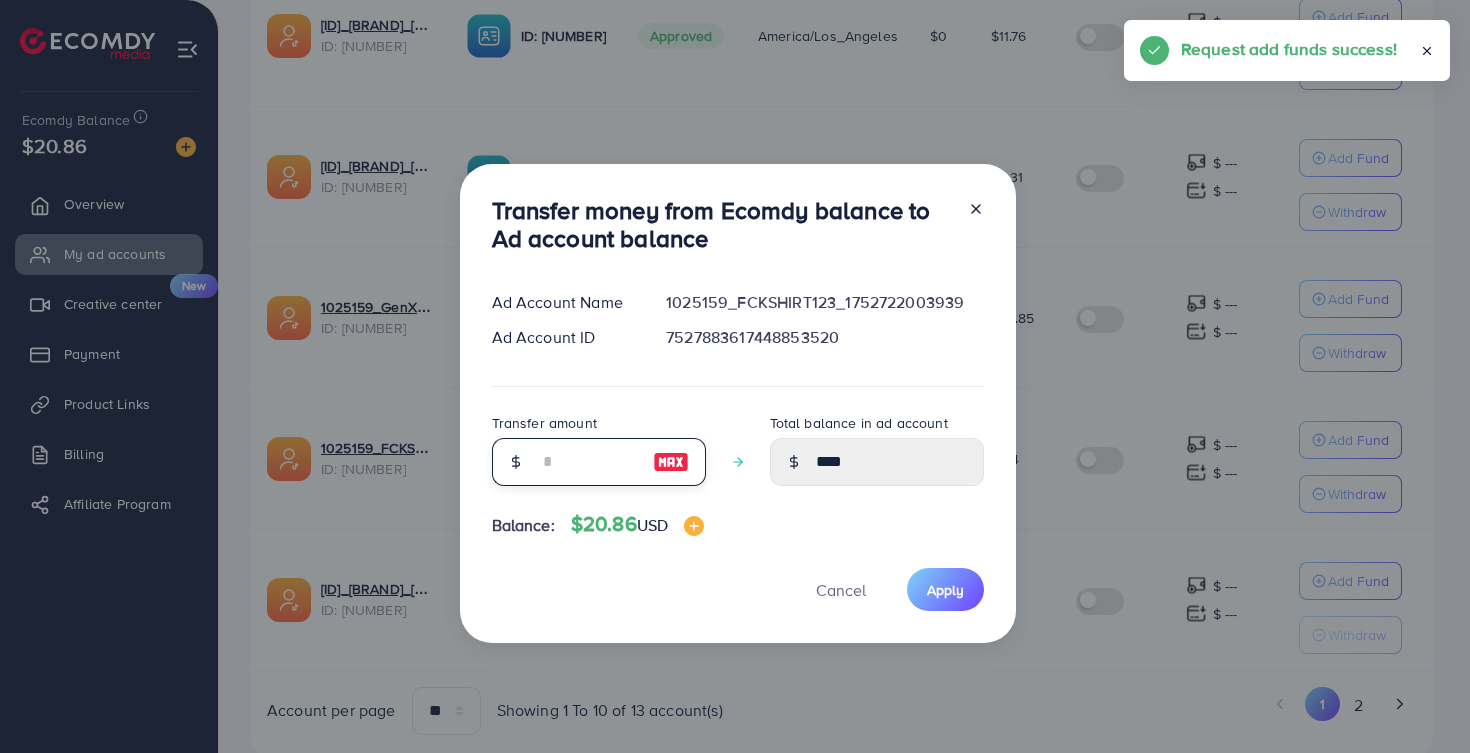 click at bounding box center [588, 462] 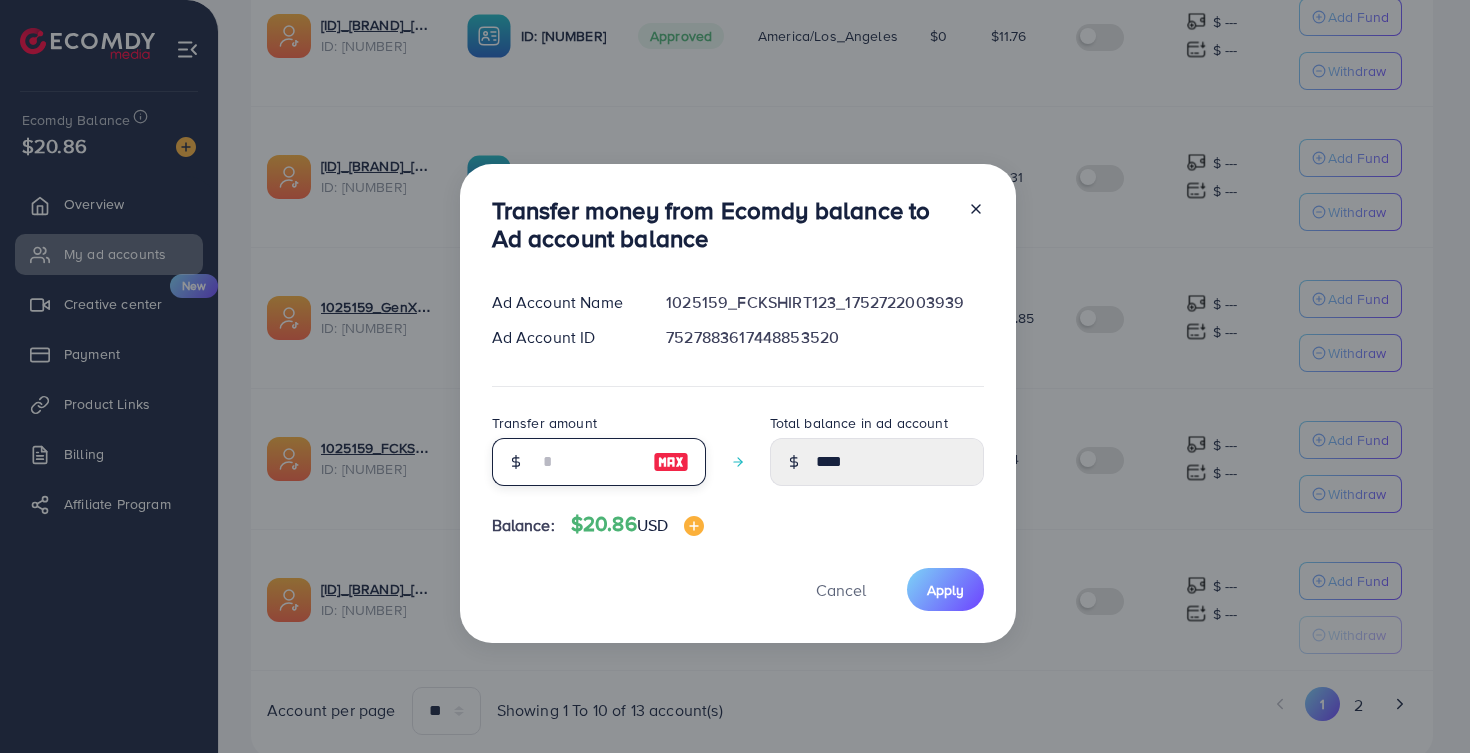 type on "*" 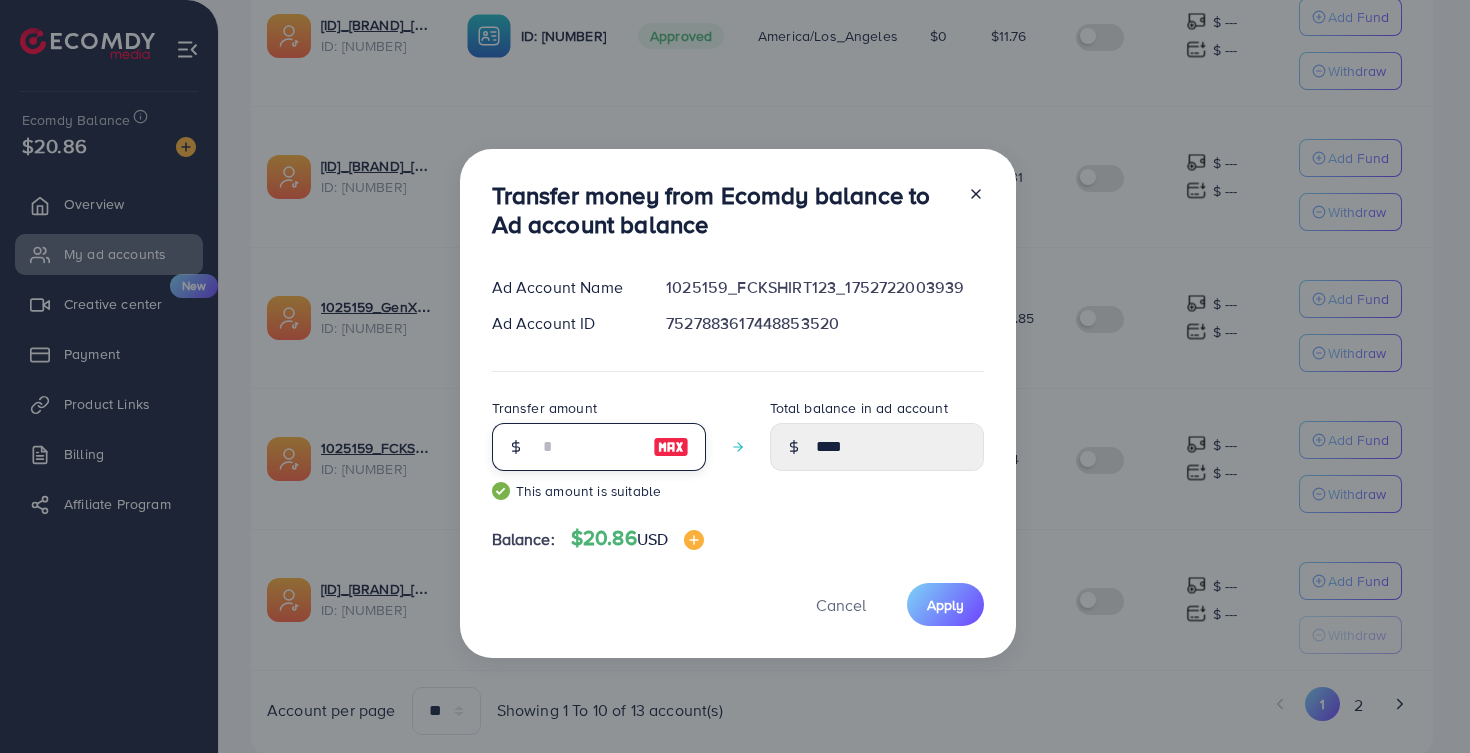 type on "*****" 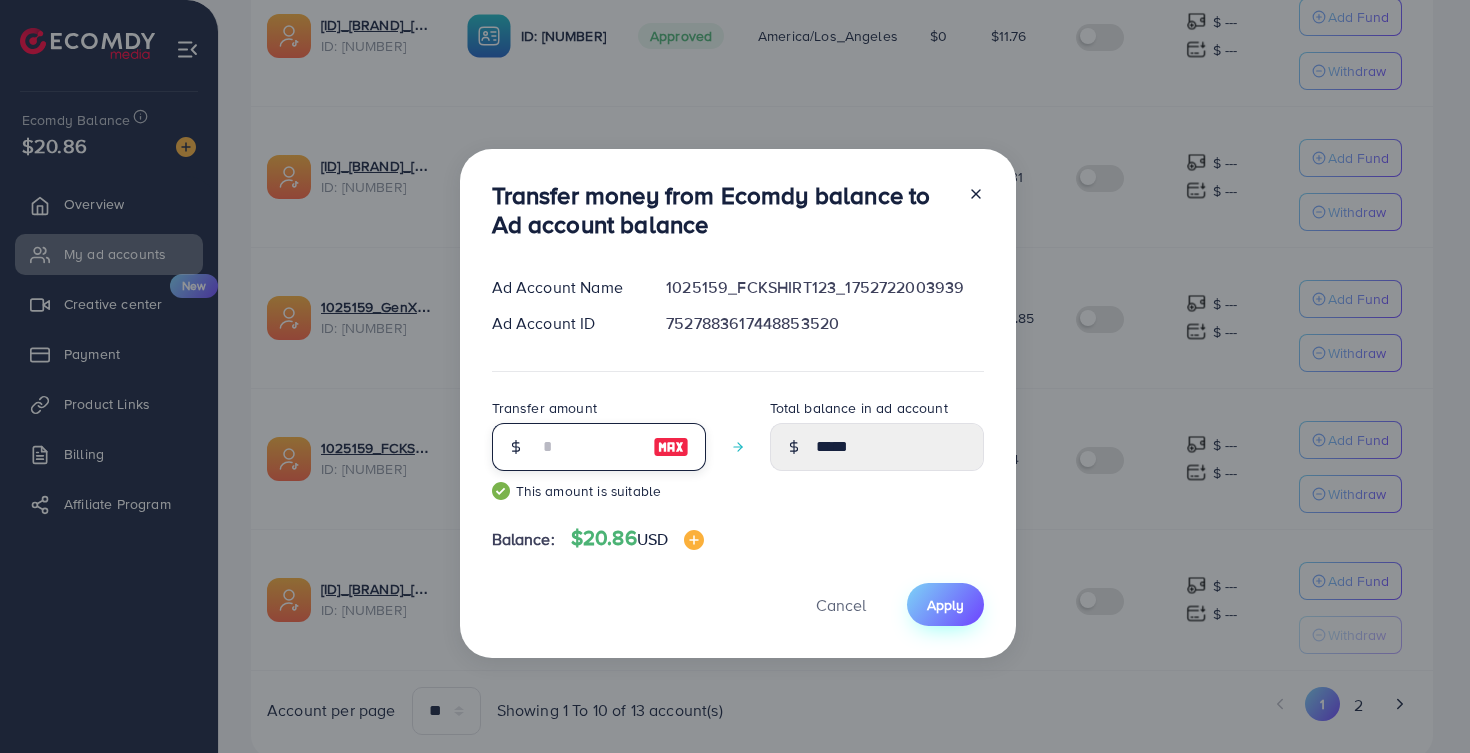 type on "**" 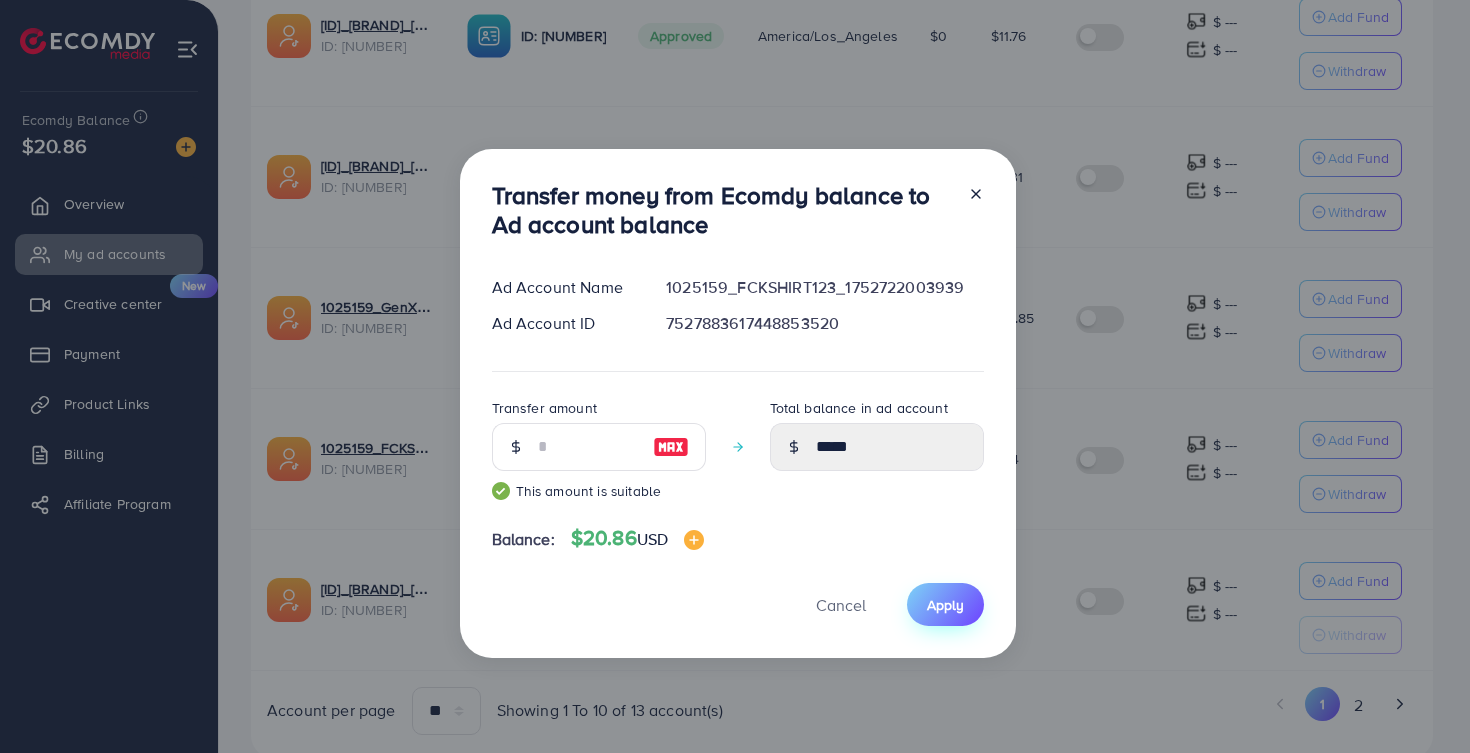 click on "Apply" at bounding box center (945, 604) 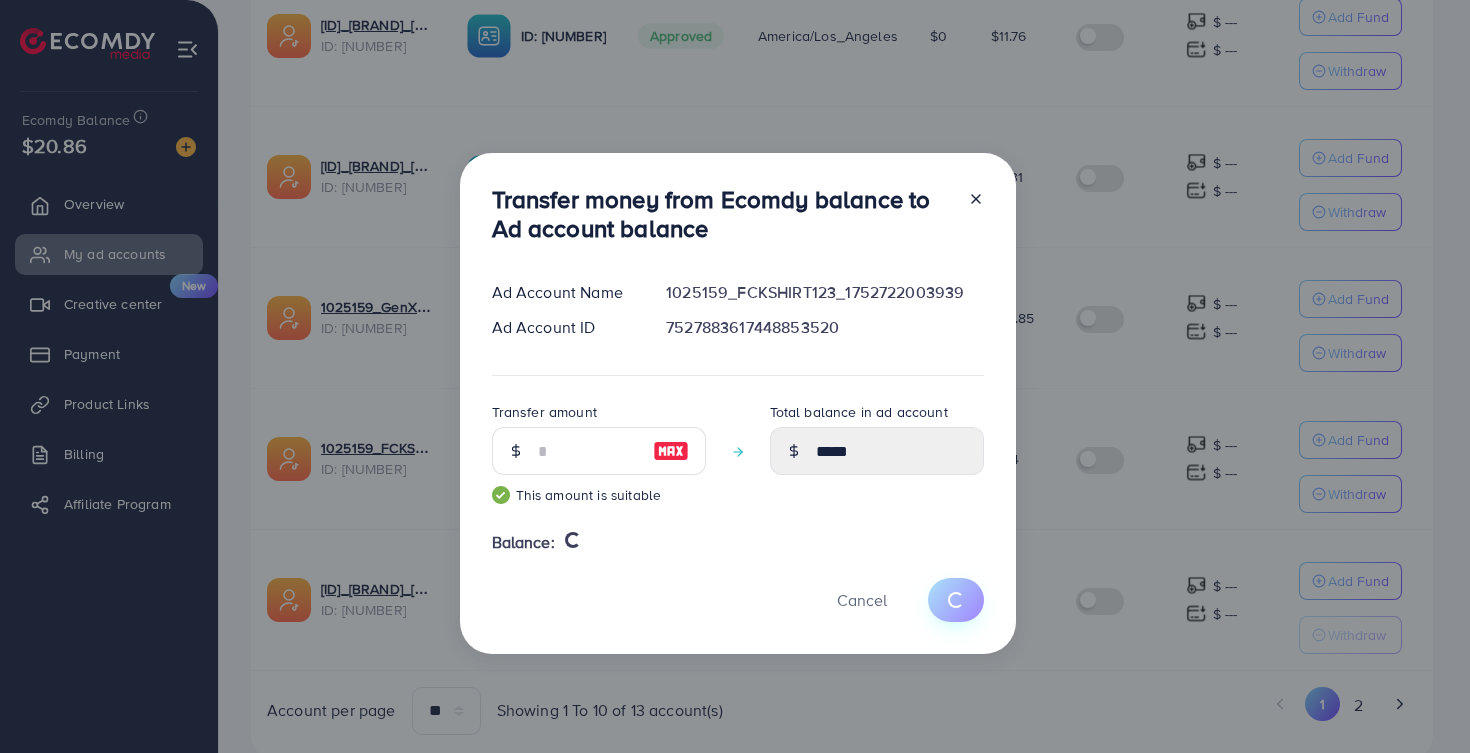 type 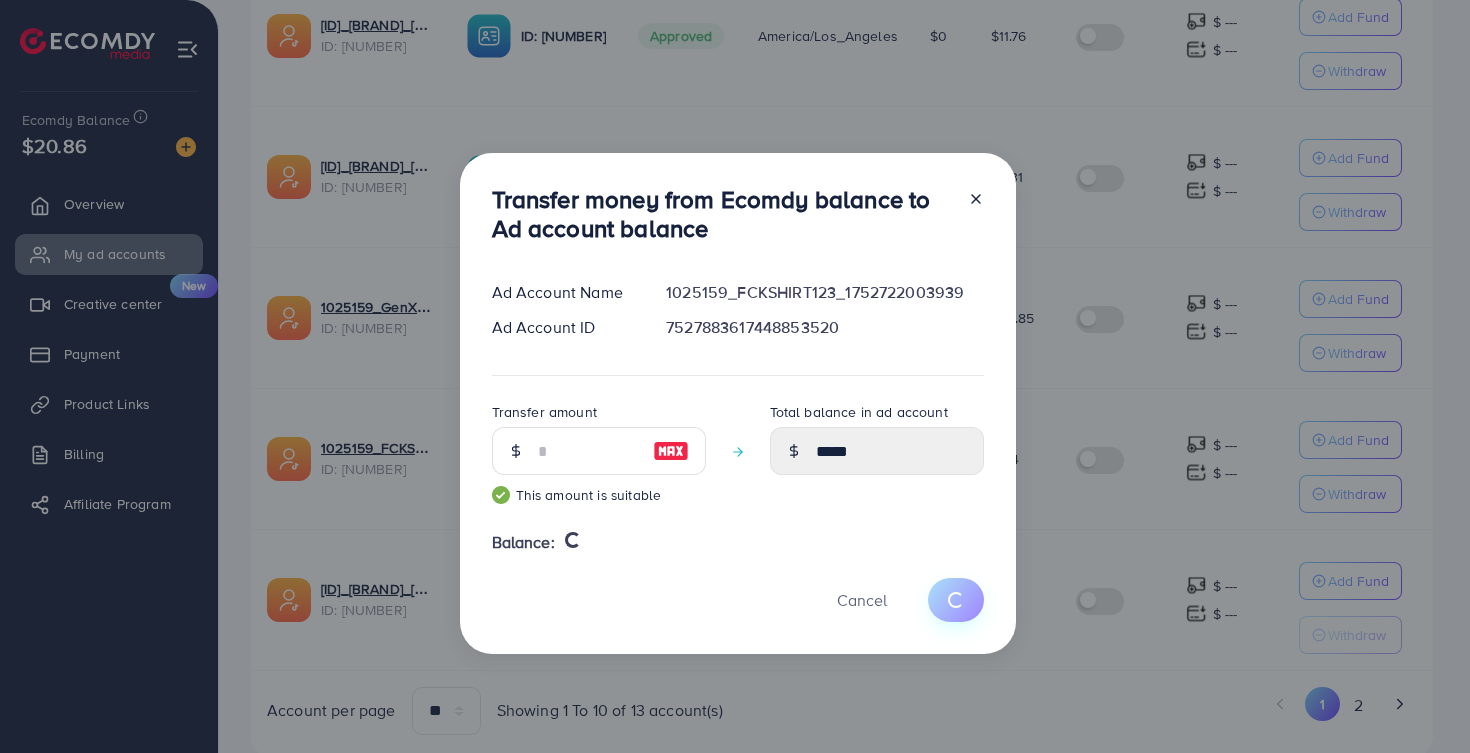 type on "****" 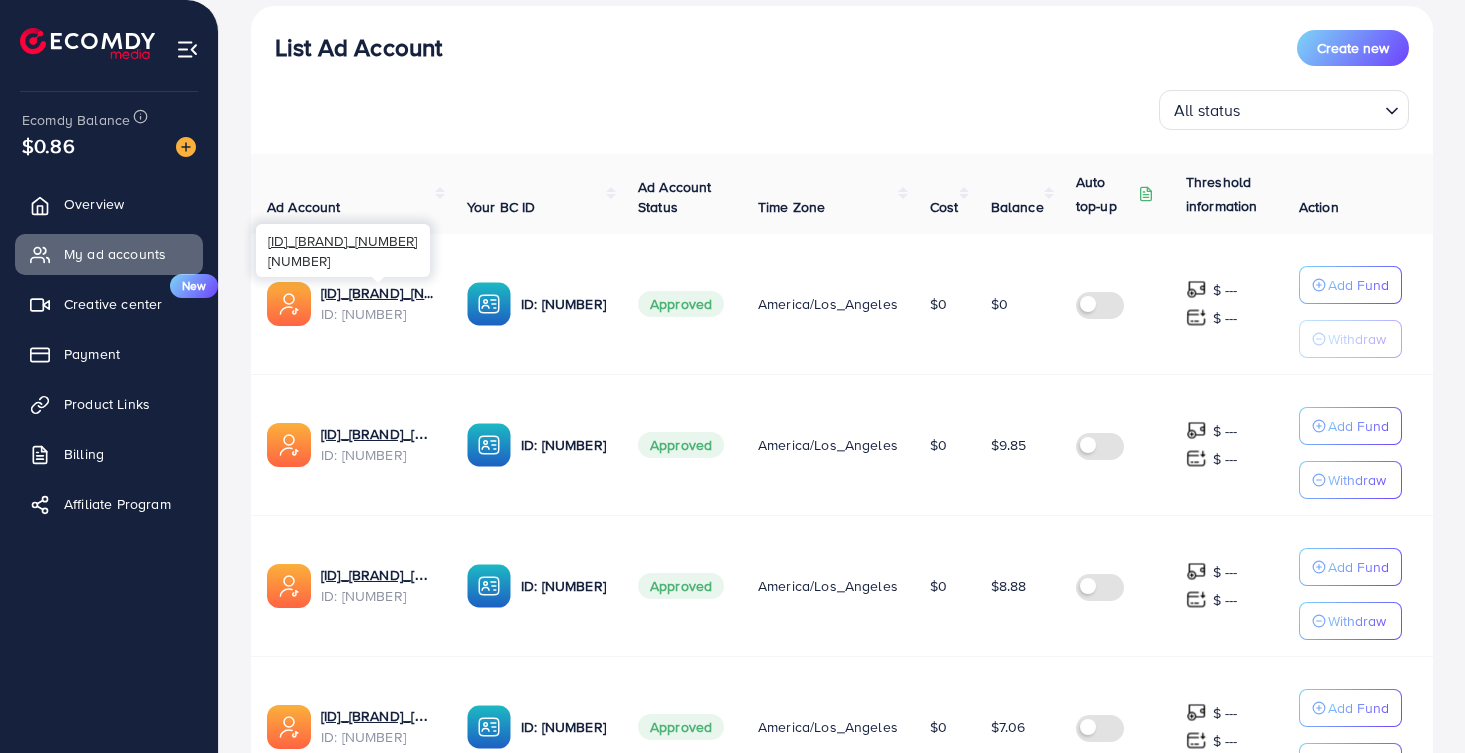 scroll, scrollTop: 175, scrollLeft: 0, axis: vertical 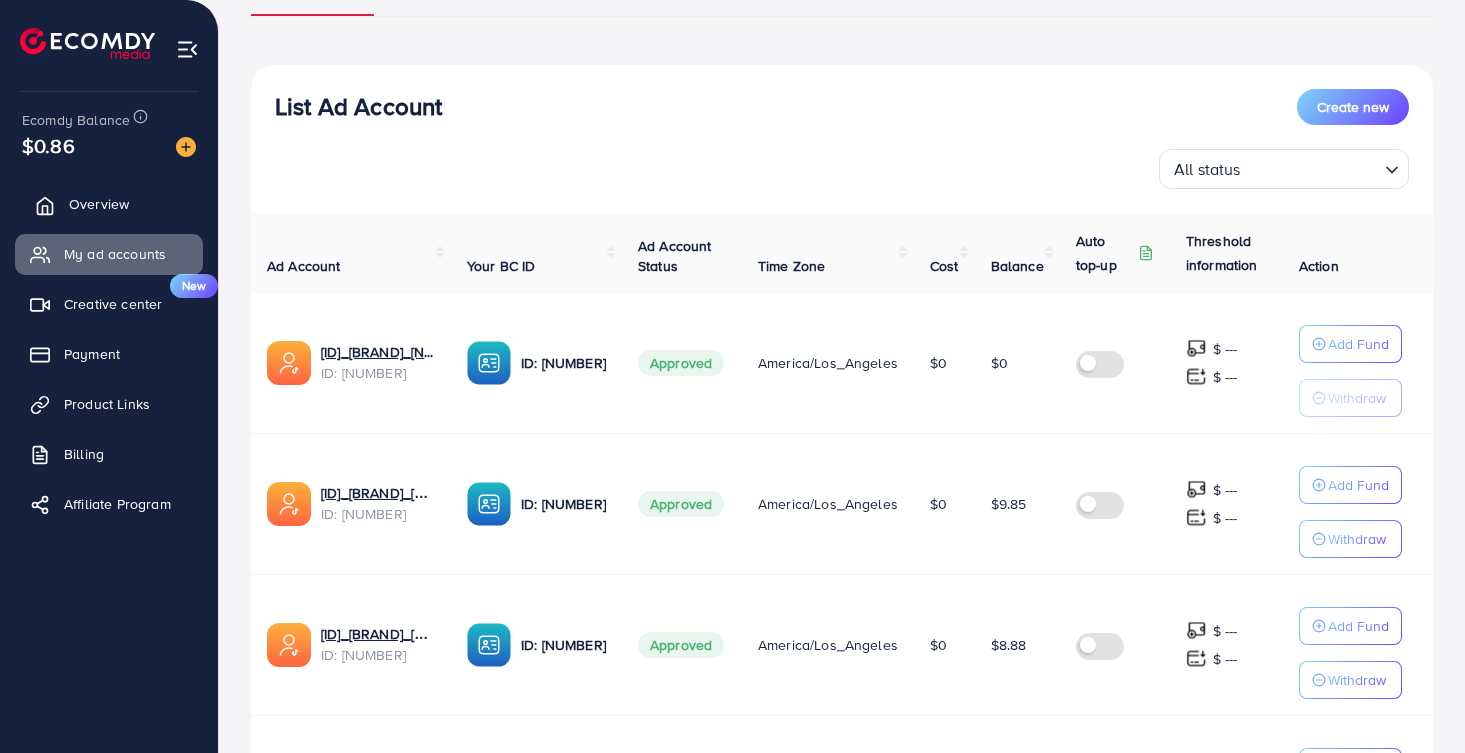 click on "Overview" at bounding box center (109, 204) 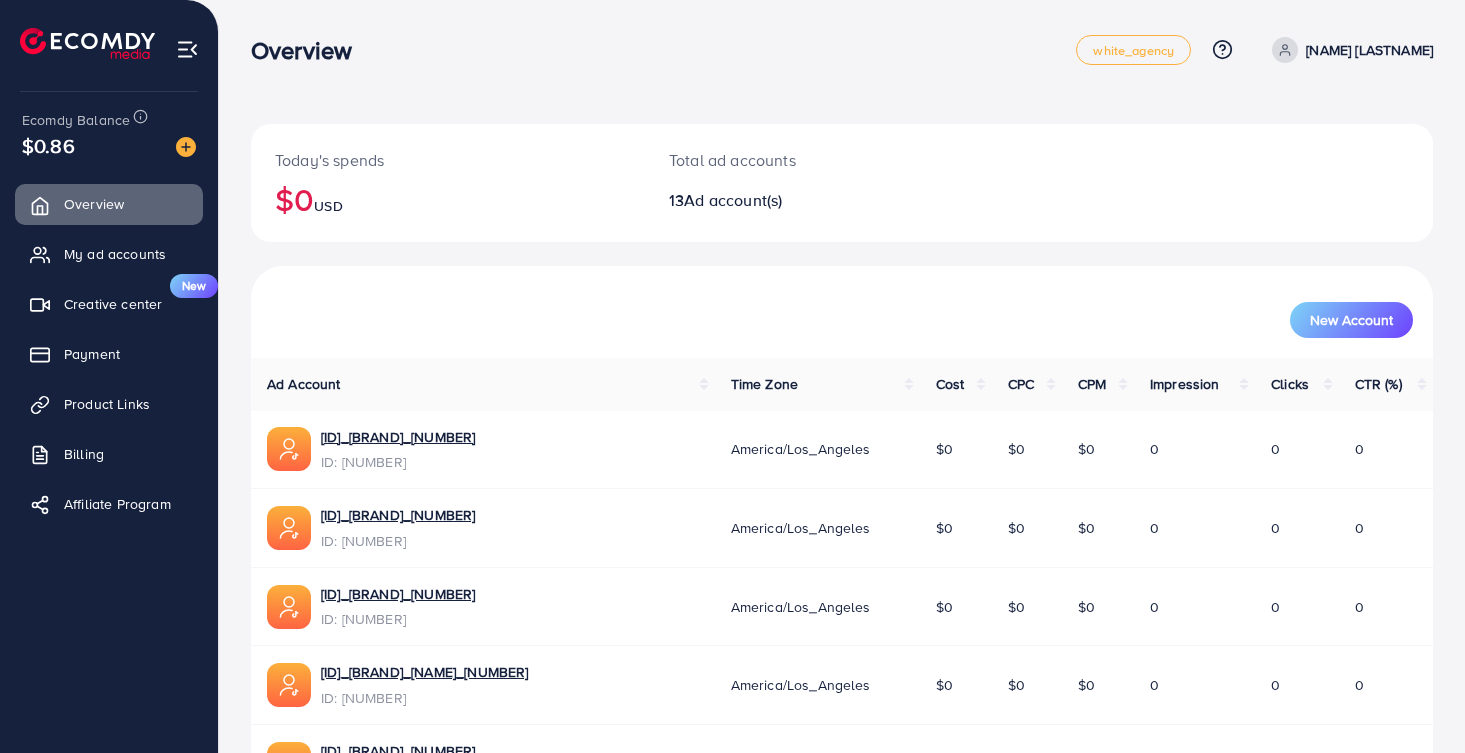 click on "$0  USD" at bounding box center [448, 199] 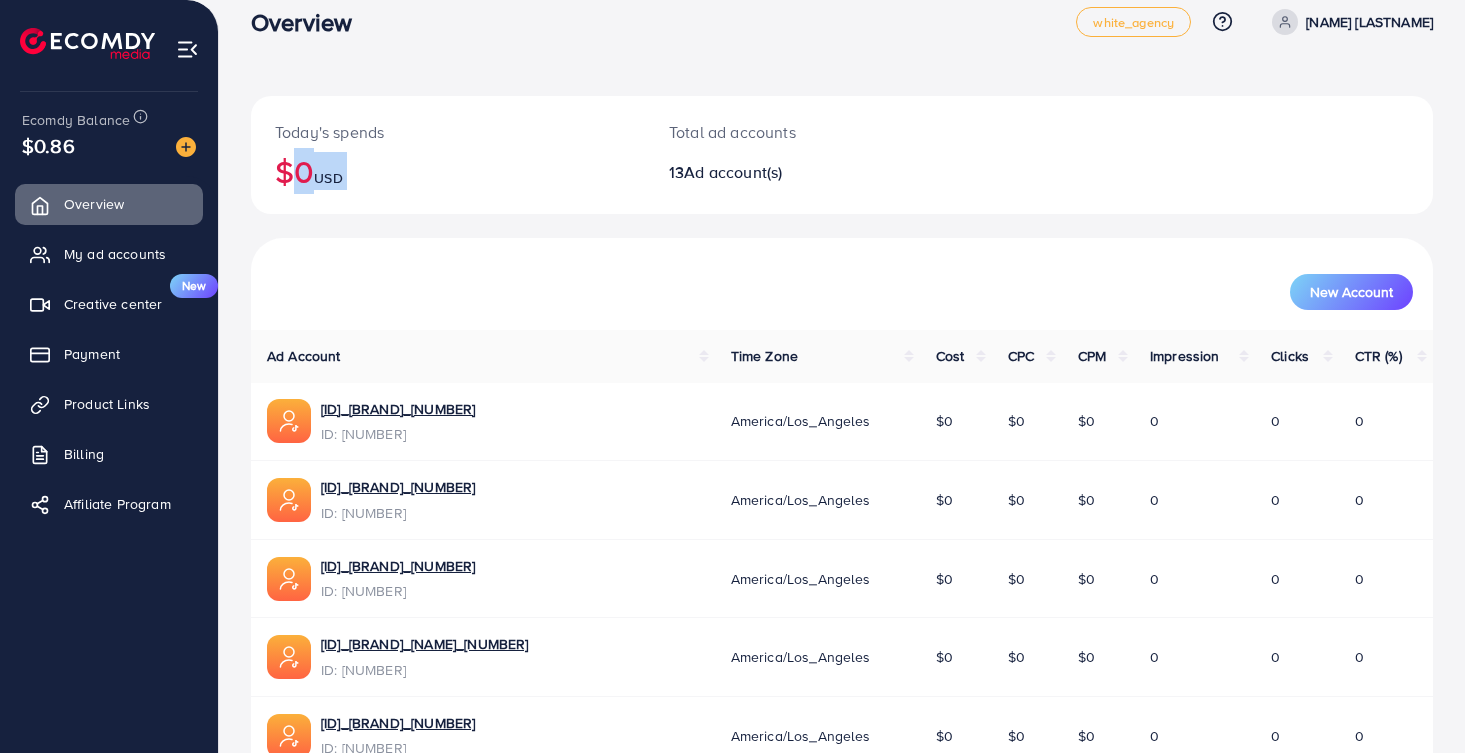 scroll, scrollTop: 39, scrollLeft: 0, axis: vertical 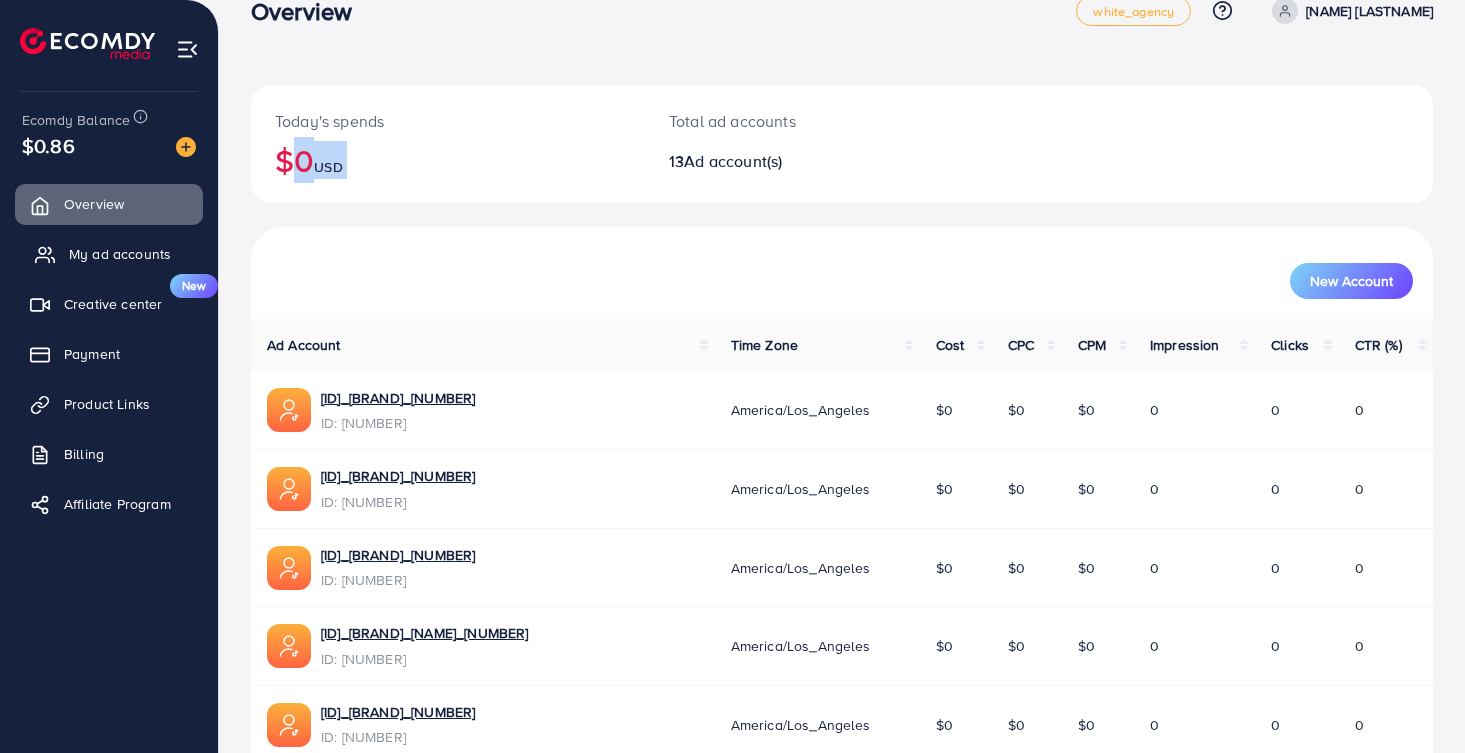 click on "My ad accounts" at bounding box center [120, 254] 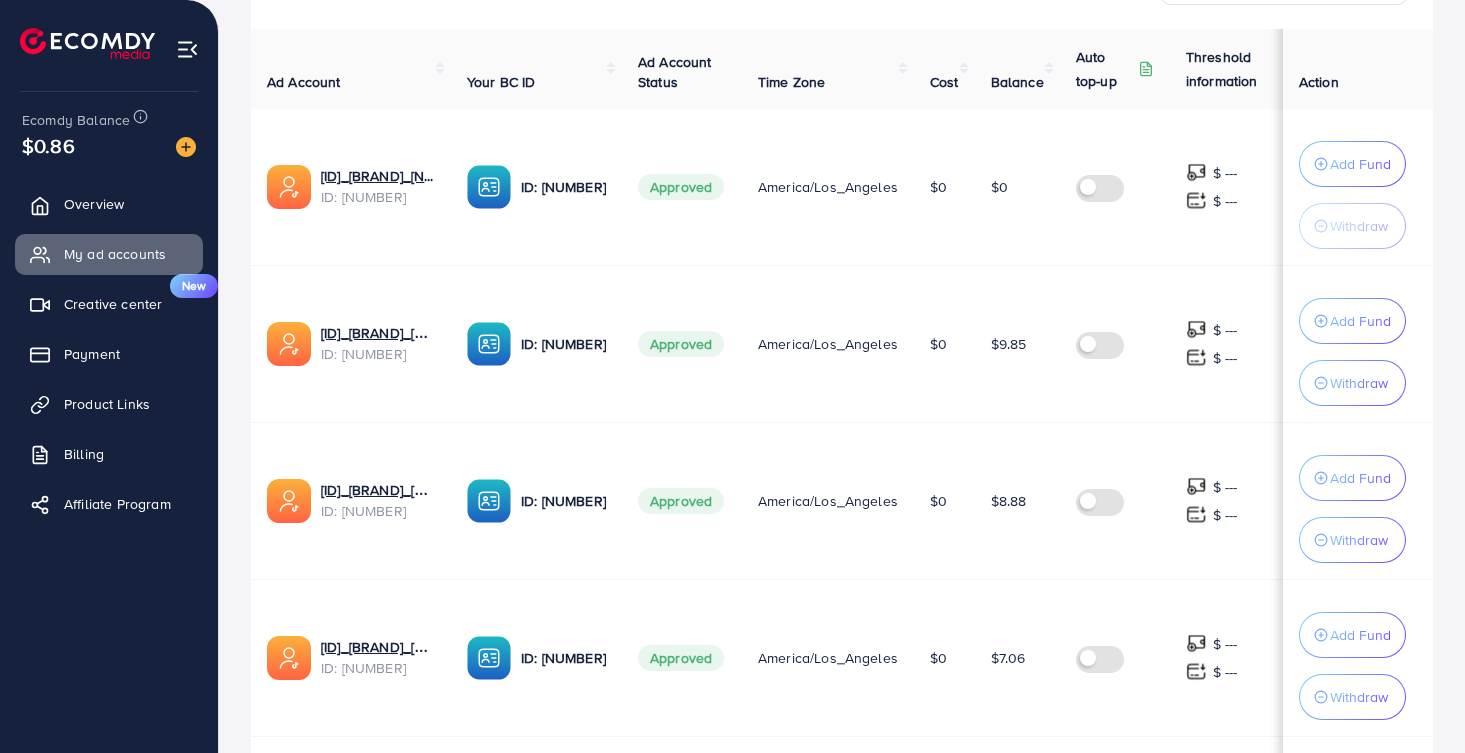 scroll, scrollTop: 374, scrollLeft: 0, axis: vertical 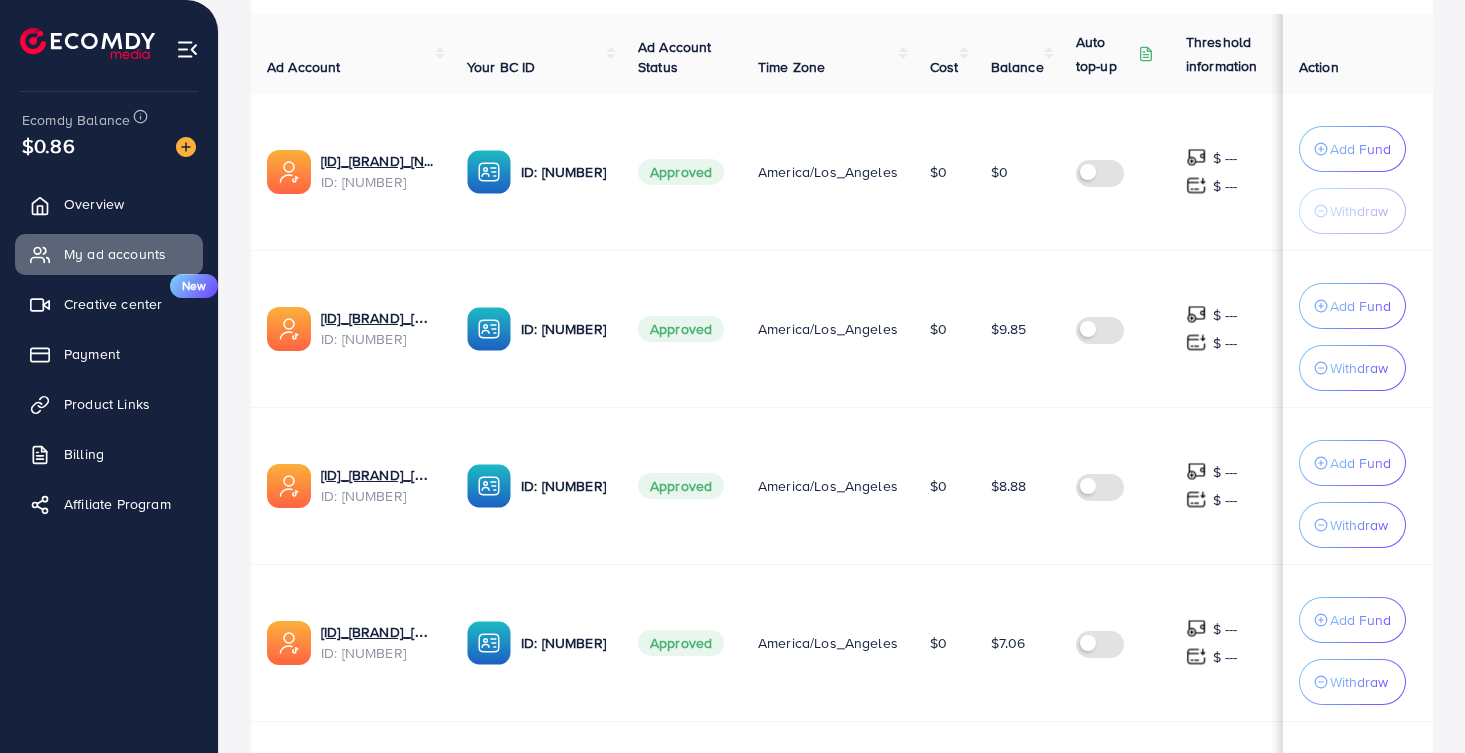 click on "$0" at bounding box center [938, 486] 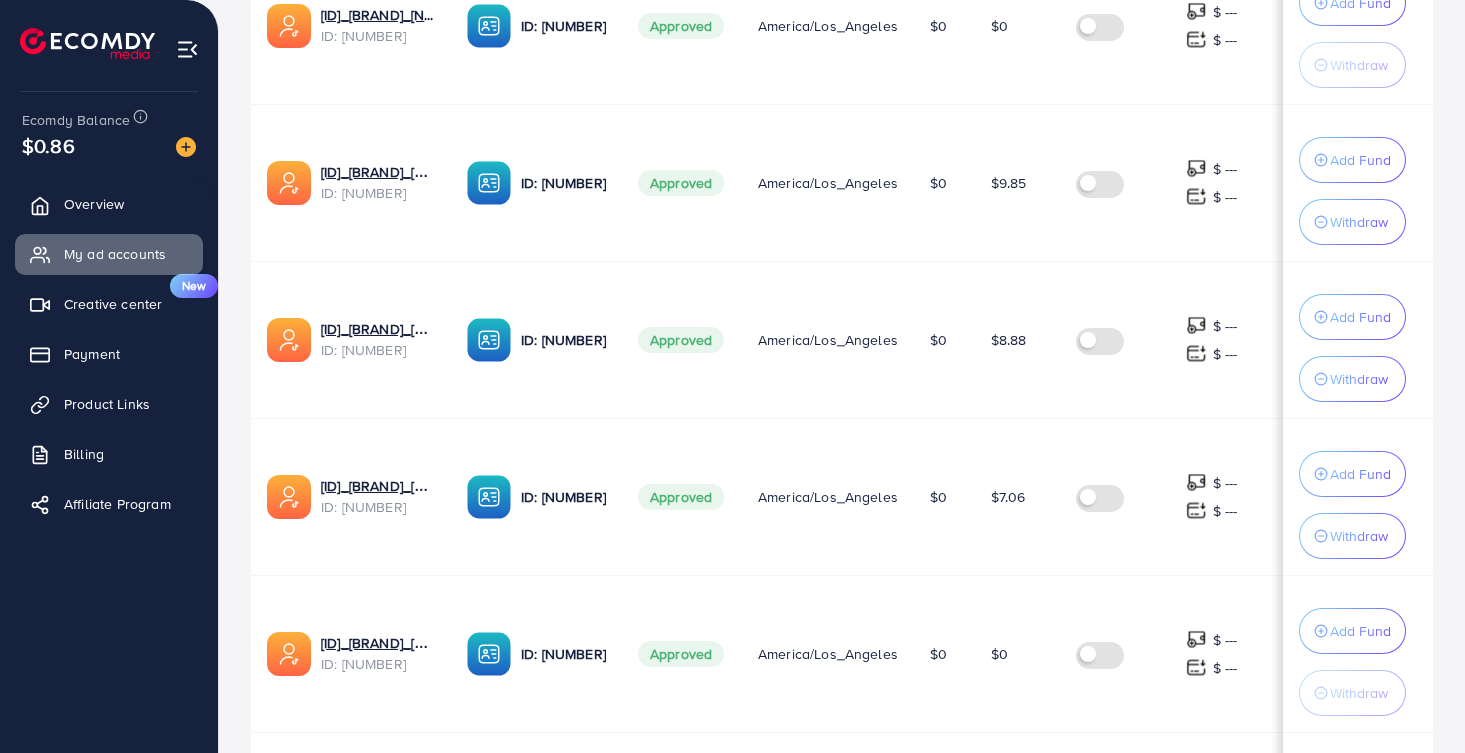 scroll, scrollTop: 636, scrollLeft: 0, axis: vertical 